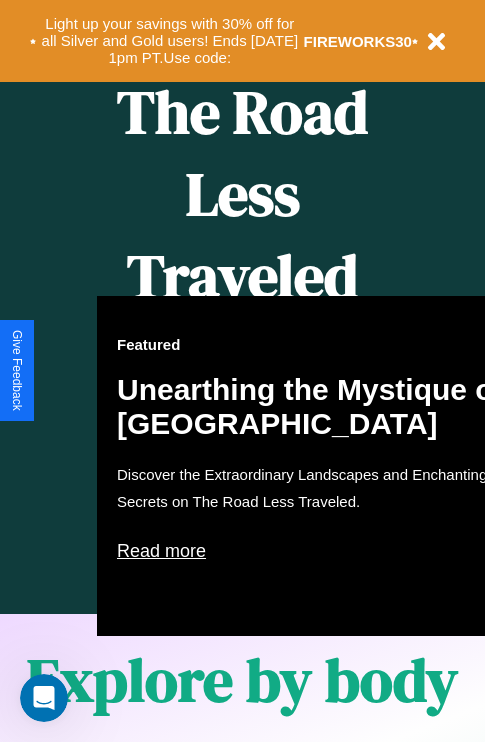 scroll, scrollTop: 0, scrollLeft: 0, axis: both 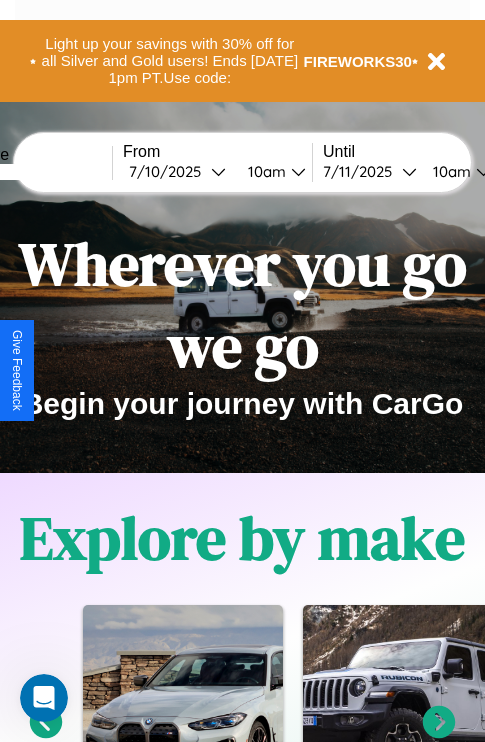 click at bounding box center (37, 172) 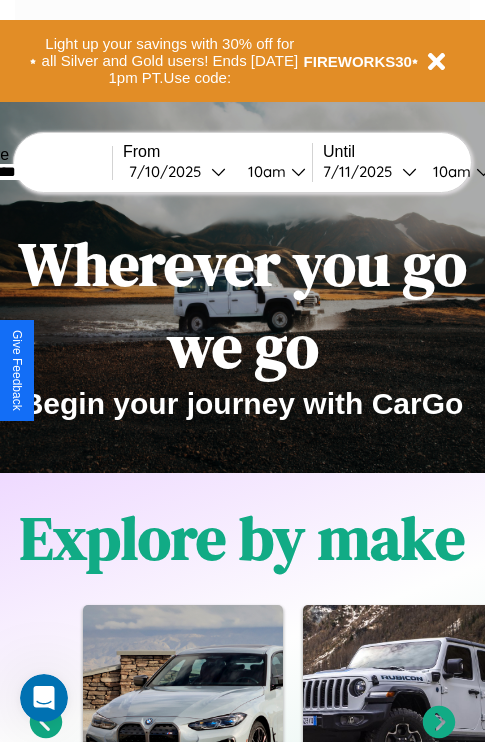 type on "*********" 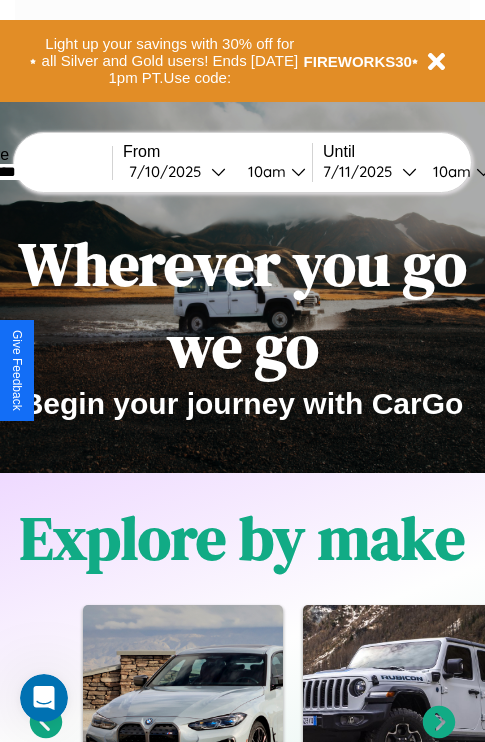 click on "7 / 10 / 2025" at bounding box center [170, 171] 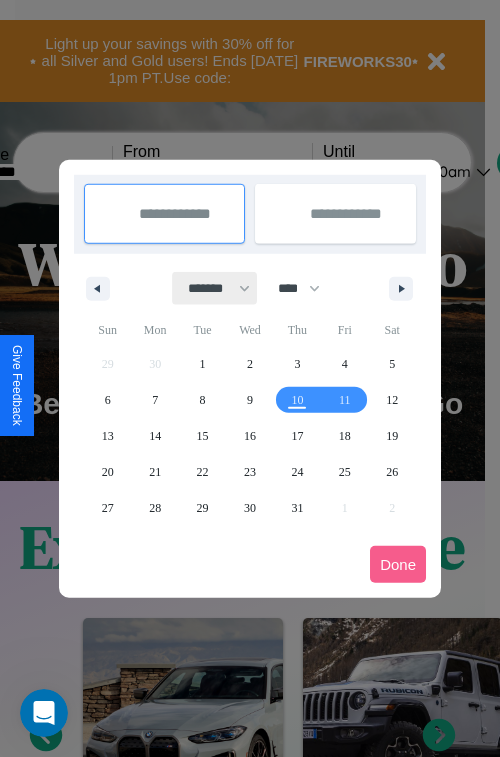 click on "******* ******** ***** ***** *** **** **** ****** ********* ******* ******** ********" at bounding box center [215, 288] 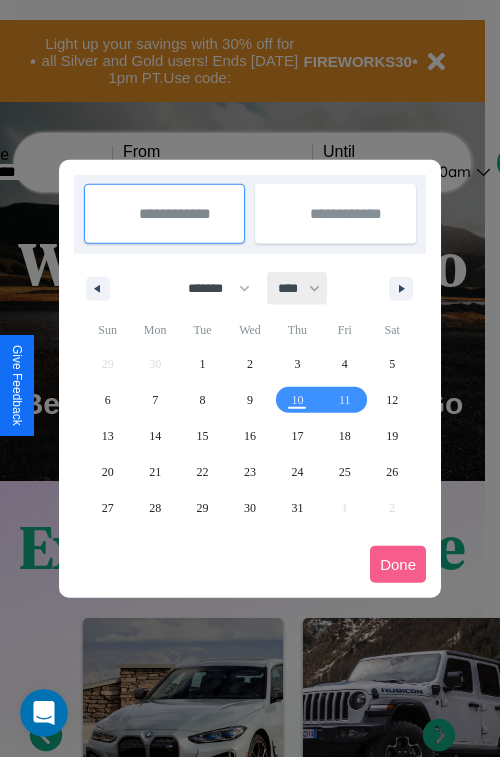 click on "**** **** **** **** **** **** **** **** **** **** **** **** **** **** **** **** **** **** **** **** **** **** **** **** **** **** **** **** **** **** **** **** **** **** **** **** **** **** **** **** **** **** **** **** **** **** **** **** **** **** **** **** **** **** **** **** **** **** **** **** **** **** **** **** **** **** **** **** **** **** **** **** **** **** **** **** **** **** **** **** **** **** **** **** **** **** **** **** **** **** **** **** **** **** **** **** **** **** **** **** **** **** **** **** **** **** **** **** **** **** **** **** **** **** **** **** **** **** **** **** ****" at bounding box center [298, 288] 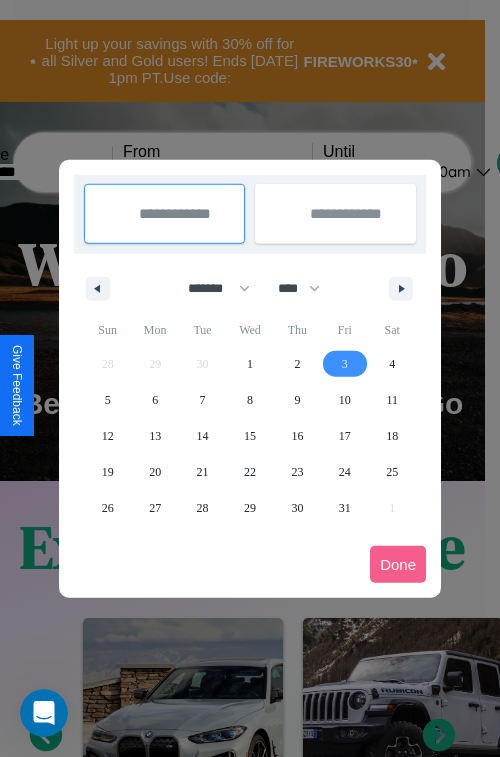 click on "3" at bounding box center [345, 364] 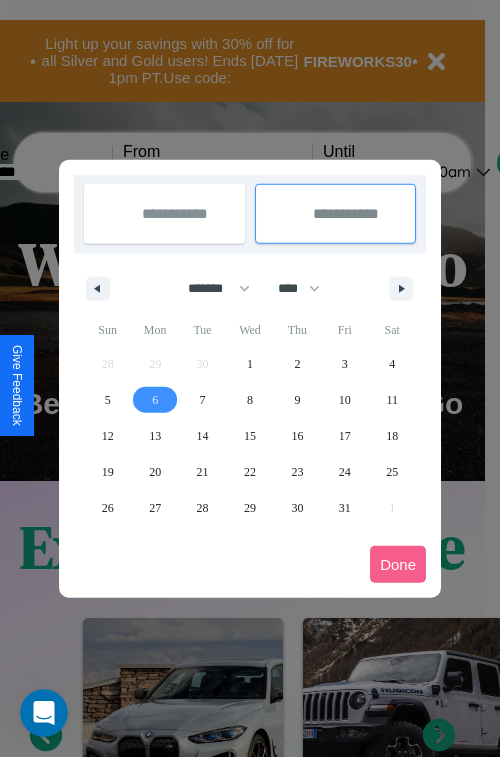 click on "6" at bounding box center [155, 400] 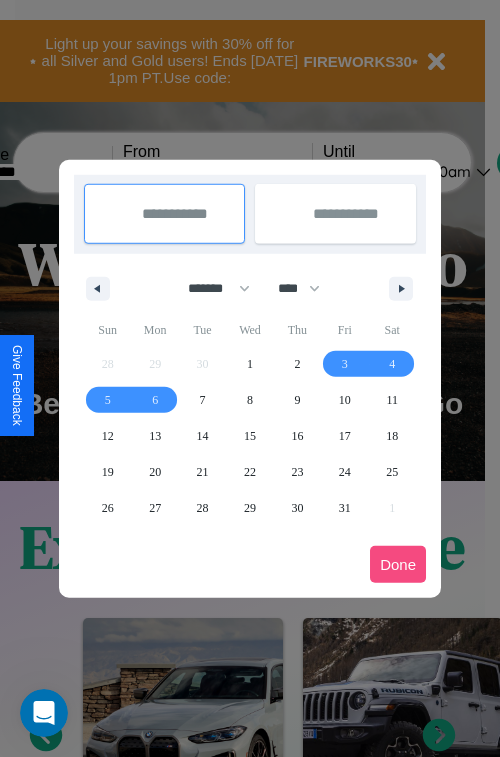 click on "Done" at bounding box center (398, 564) 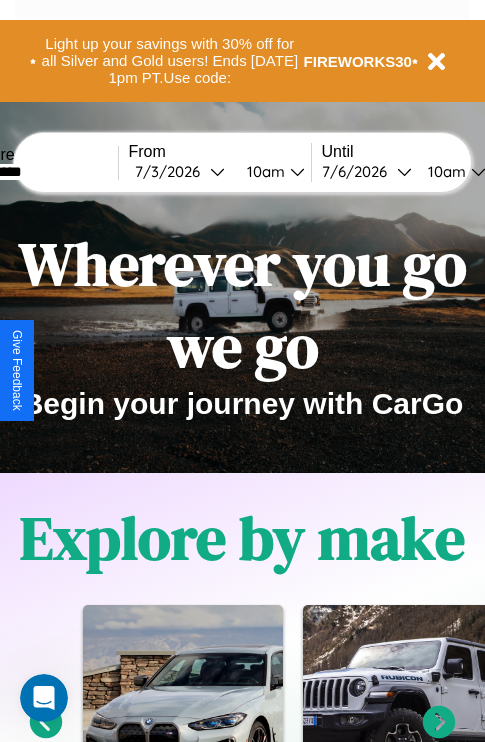 click on "10am" at bounding box center [263, 171] 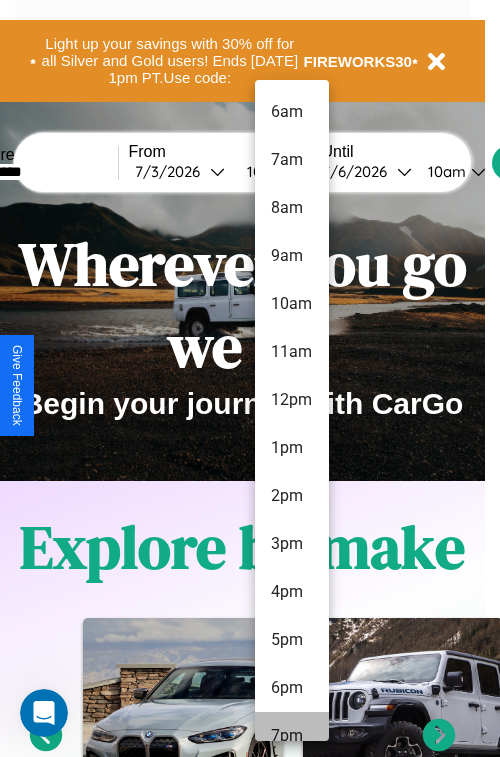 click on "7pm" at bounding box center (292, 736) 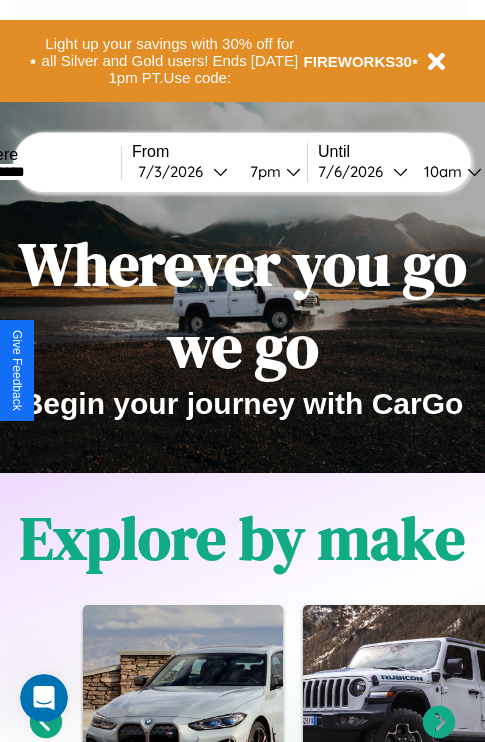 click on "10am" at bounding box center (440, 171) 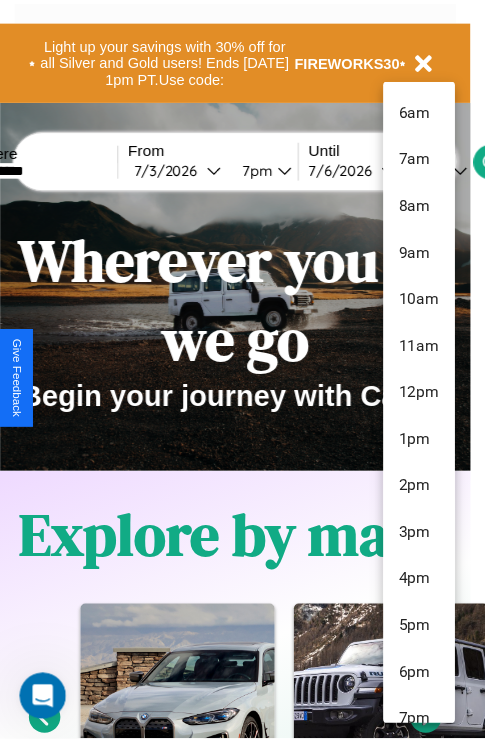 scroll, scrollTop: 115, scrollLeft: 0, axis: vertical 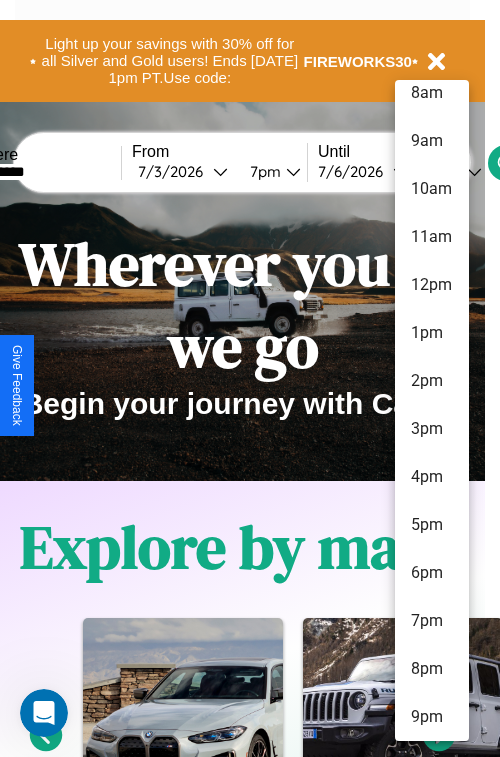 click on "9pm" at bounding box center (432, 717) 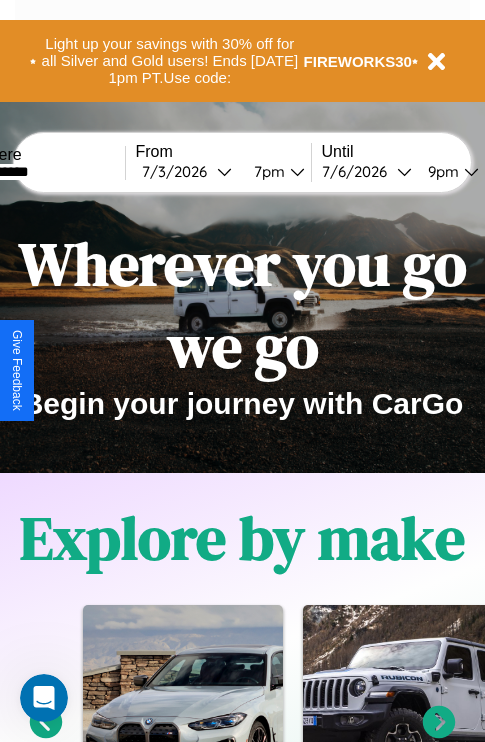 scroll, scrollTop: 0, scrollLeft: 61, axis: horizontal 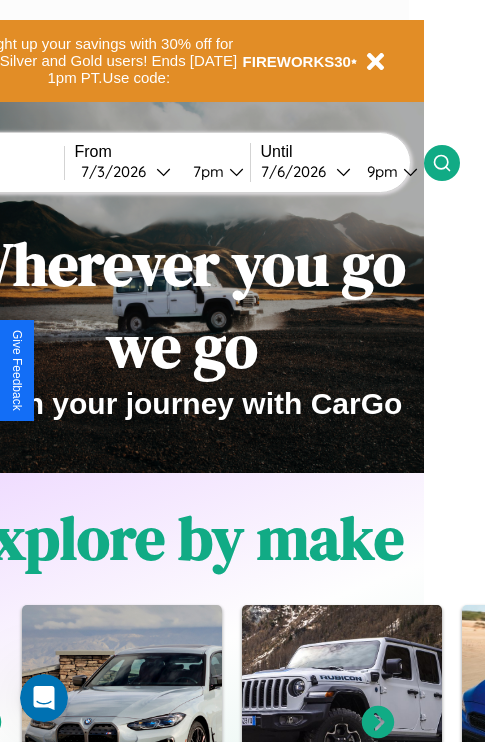 click 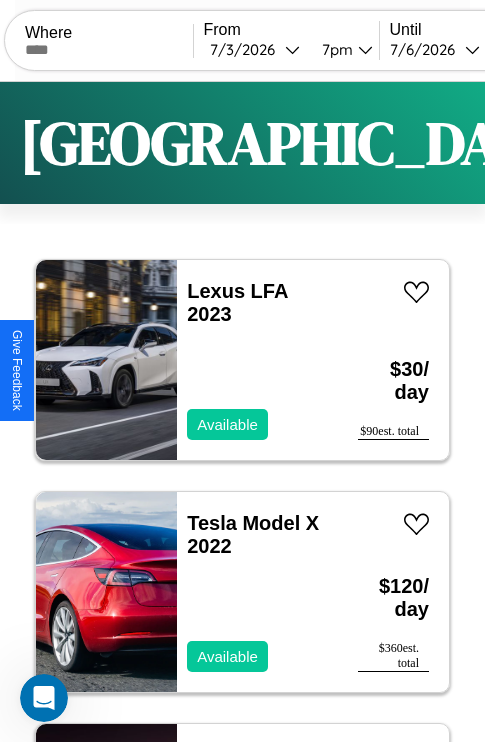 scroll, scrollTop: 50, scrollLeft: 0, axis: vertical 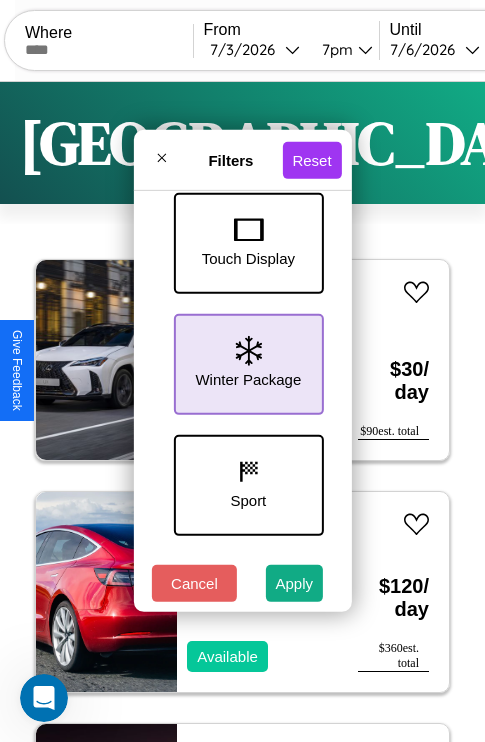 click 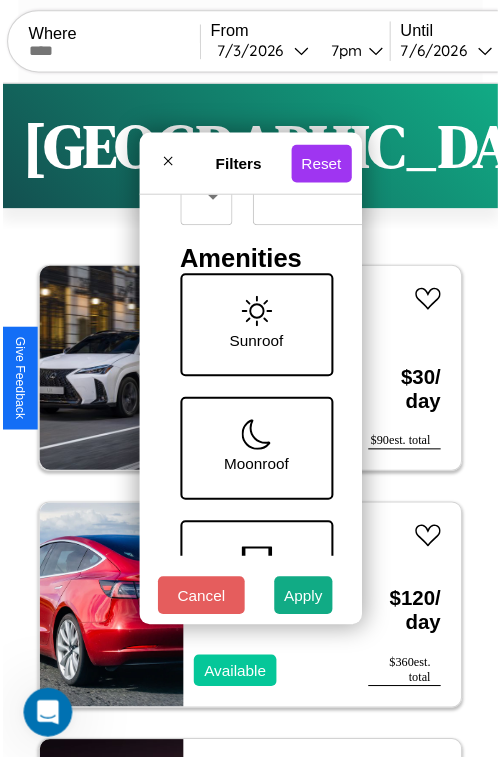 scroll, scrollTop: 162, scrollLeft: 0, axis: vertical 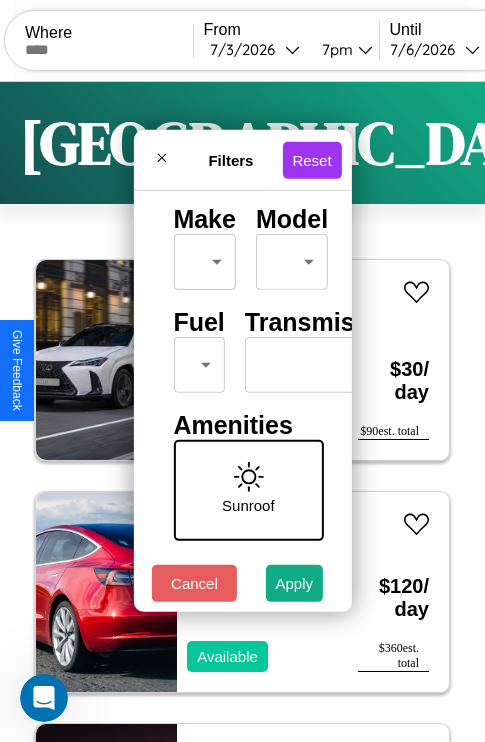 click on "CarGo Where From 7 / 3 / 2026 7pm Until 7 / 6 / 2026 9pm Become a Host Login Sign Up Hiroshima Filters 127  cars in this area These cars can be picked up in this city. Lexus   LFA   2023 Available $ 30  / day $ 90  est. total Tesla   Model X   2022 Available $ 120  / day $ 360  est. total Maserati   Grecale   2014 Available $ 170  / day $ 510  est. total Volvo   XC40   2018 Available $ 160  / day $ 480  est. total Bentley   Brooklands   2024 Available $ 130  / day $ 390  est. total Volkswagen   Cabrio   2016 Available $ 70  / day $ 210  est. total Chrysler   PT Cruiser   2019 Available $ 90  / day $ 270  est. total Tesla   Cybertruck   2018 Available $ 50  / day $ 150  est. total Acura   Vigor   2018 Available $ 40  / day $ 120  est. total Alfa Romeo   4C   2023 Available $ 80  / day $ 240  est. total Ferrari   F430 Spider   2019 Available $ 60  / day $ 180  est. total Lamborghini   URUS   2024 Available $ 170  / day $ 510  est. total Volvo   BRLH   2018 Available $ 50  / day $ 150  est. total Toyota   Van" at bounding box center (242, 412) 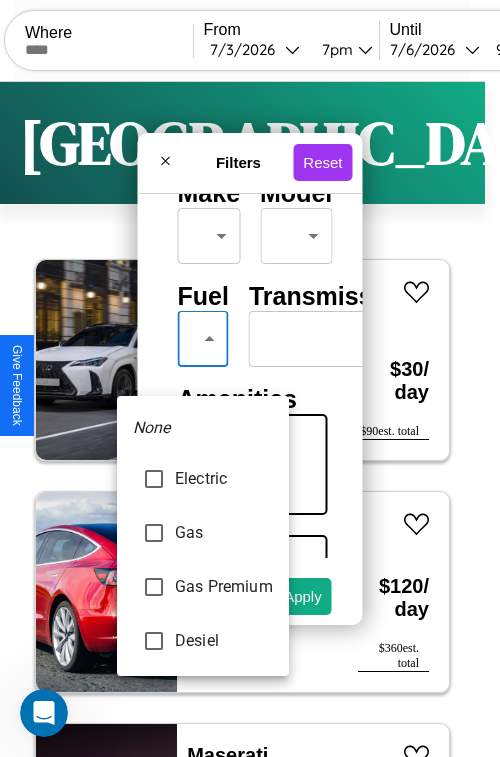 type on "***" 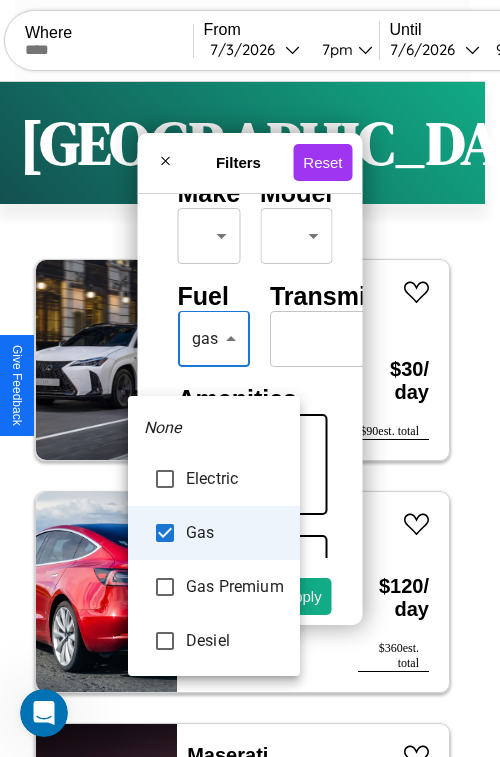 click at bounding box center (250, 378) 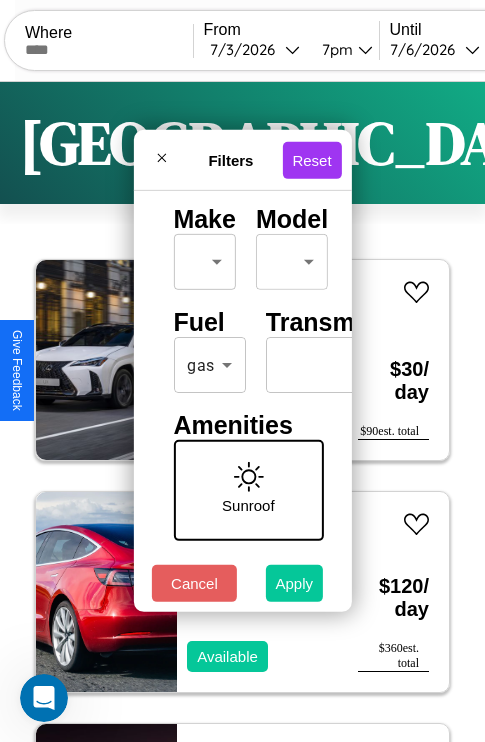 click on "Apply" at bounding box center (295, 583) 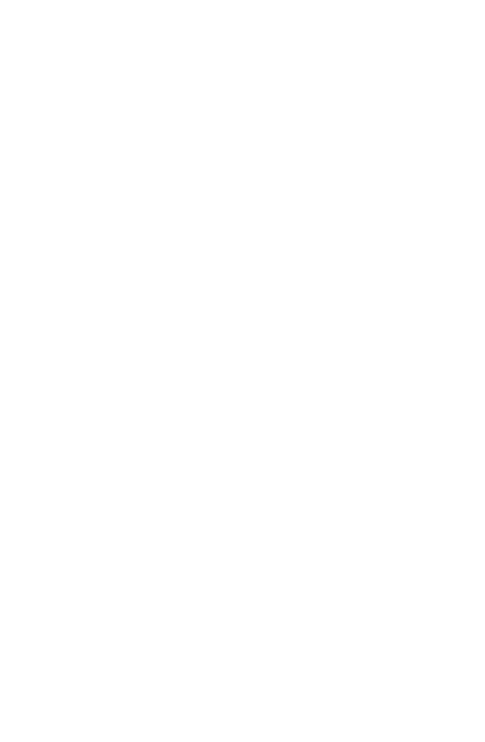scroll, scrollTop: 0, scrollLeft: 0, axis: both 